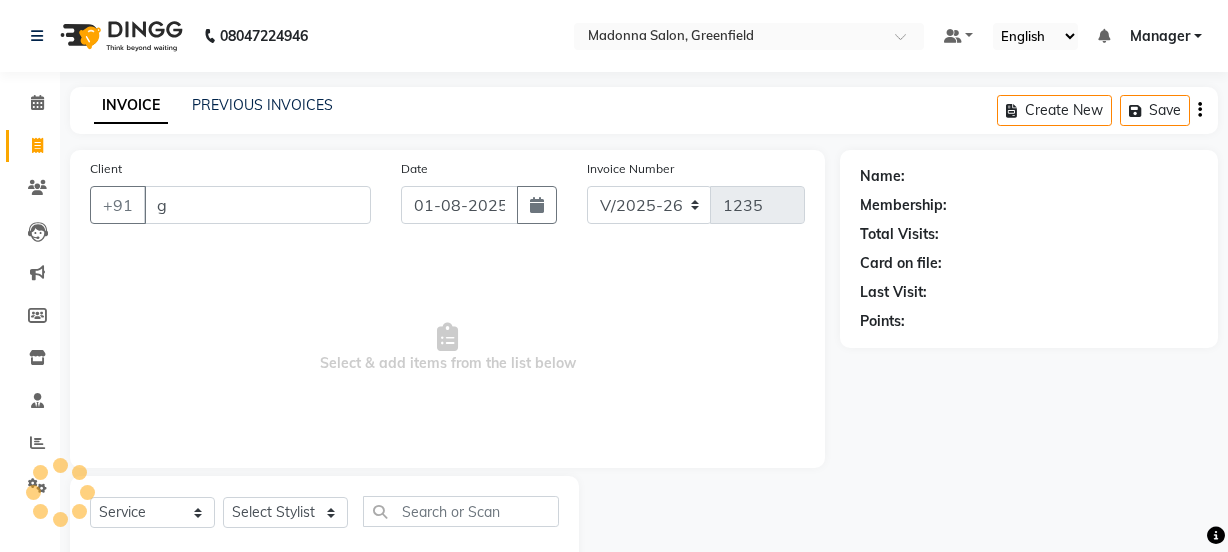 select on "7672" 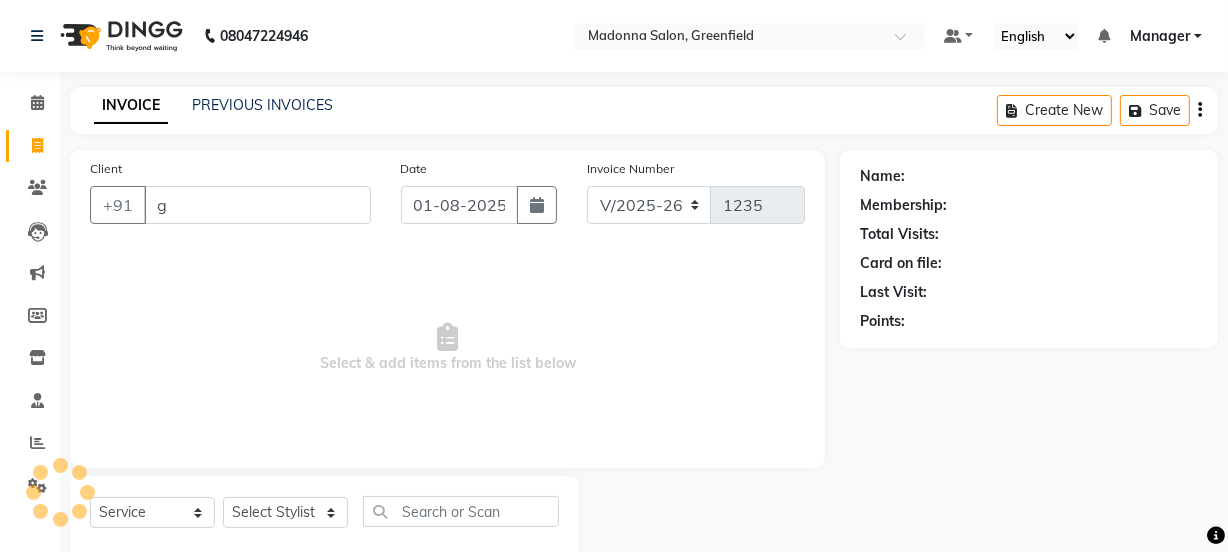 scroll, scrollTop: 0, scrollLeft: 0, axis: both 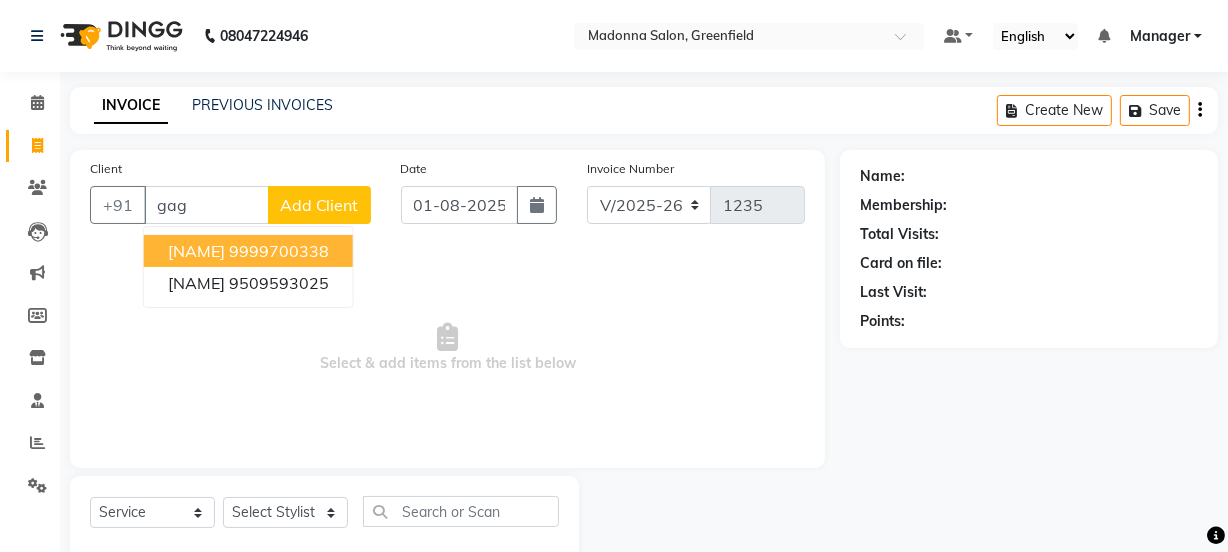 click on "[NAME]" at bounding box center [196, 251] 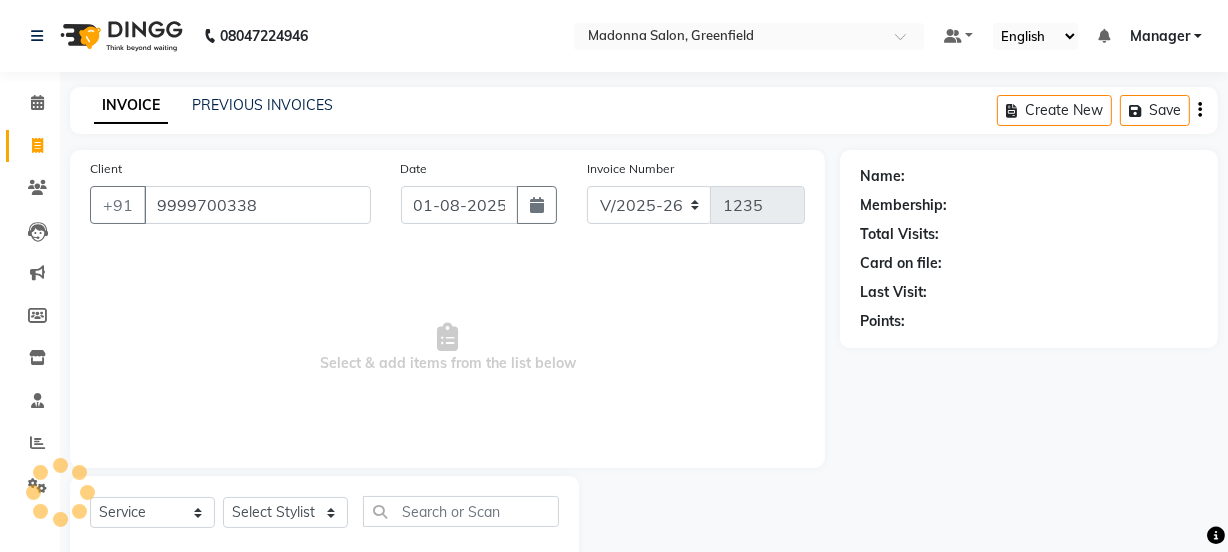 type on "9999700338" 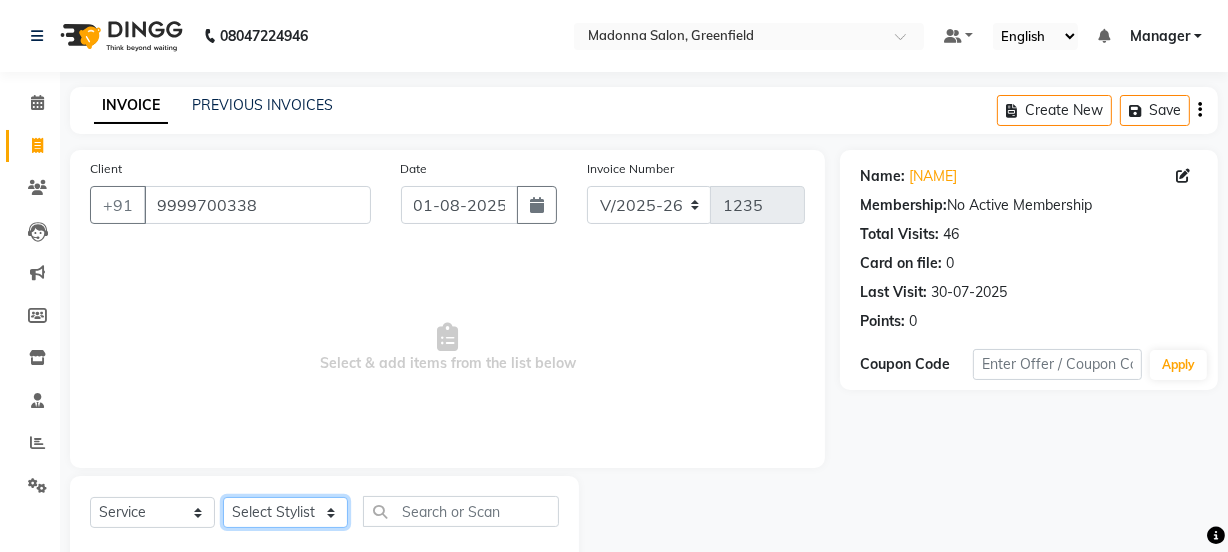 click on "Select Stylist [NAME] [NAME] [NAME] [NAME] [NAME] [NAME] [NAME] [NAME] [NAME] [NAME] [NAME] [NAME] [NAME] [NAME] [NAME] [NAME] [NAME] [NAME] [NAME] [NAME] [NAME]" 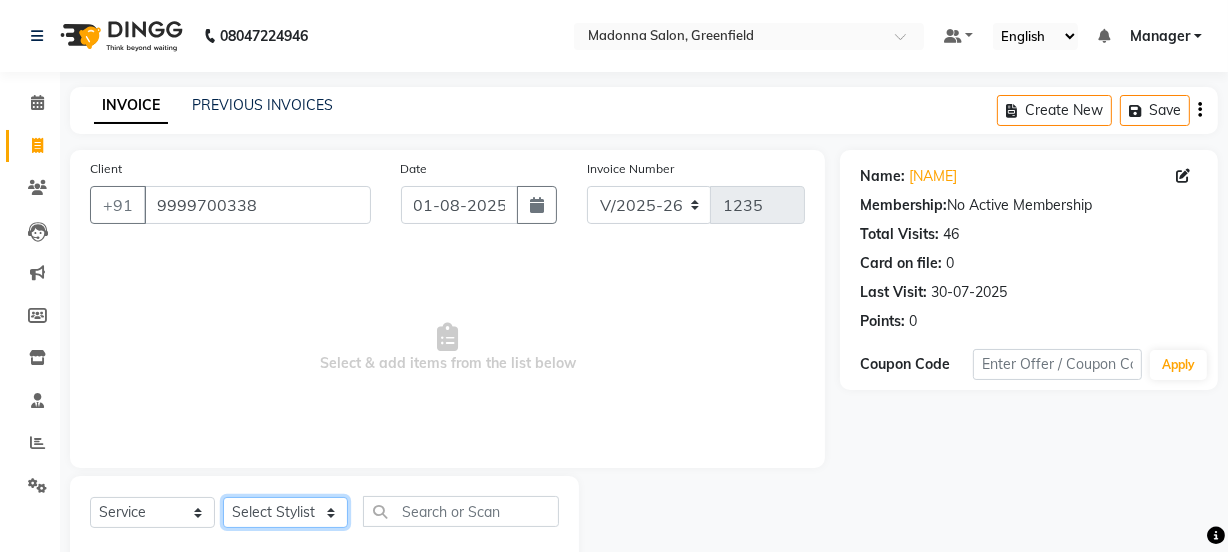 select on "80461" 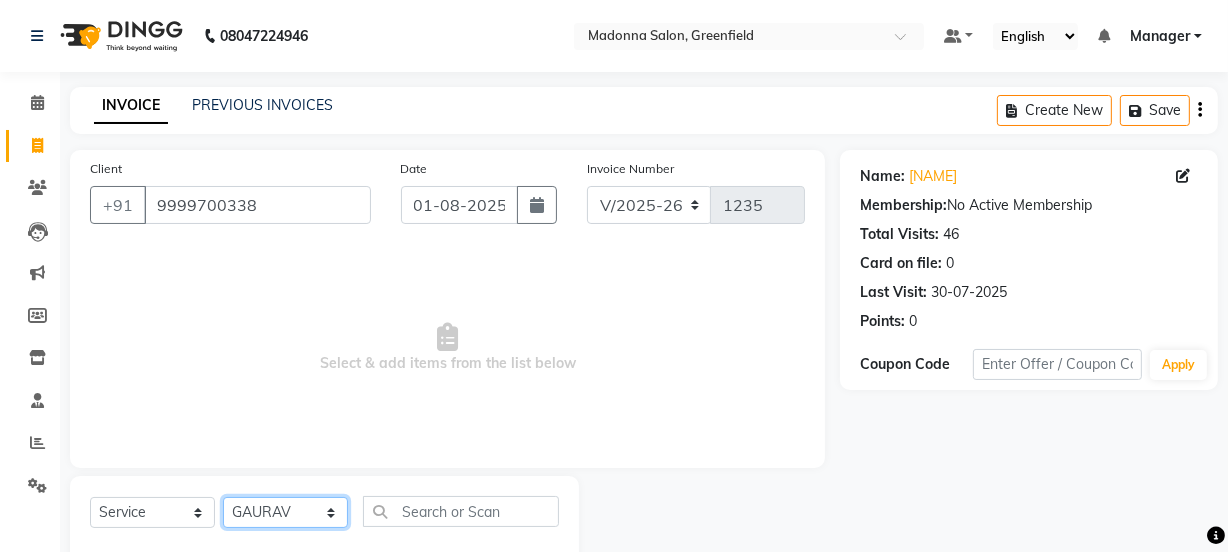 click on "Select Stylist [NAME] [NAME] [NAME] [NAME] [NAME] [NAME] [NAME] [NAME] [NAME] [NAME] [NAME] [NAME] [NAME] [NAME] [NAME] [NAME] [NAME] [NAME] [NAME] [NAME] [NAME]" 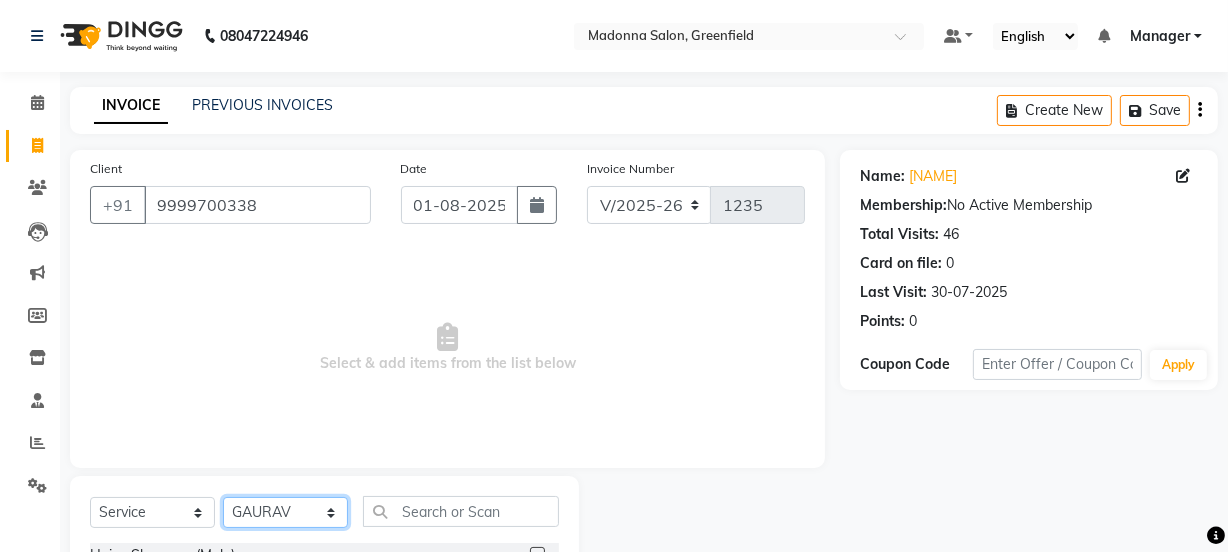 click on "Select Stylist [NAME] [NAME] [NAME] [NAME] [NAME] [NAME] [NAME] [NAME] [NAME] [NAME] [NAME] [NAME] [NAME] [NAME] [NAME] [NAME] [NAME] [NAME] [NAME] [NAME] [NAME]" 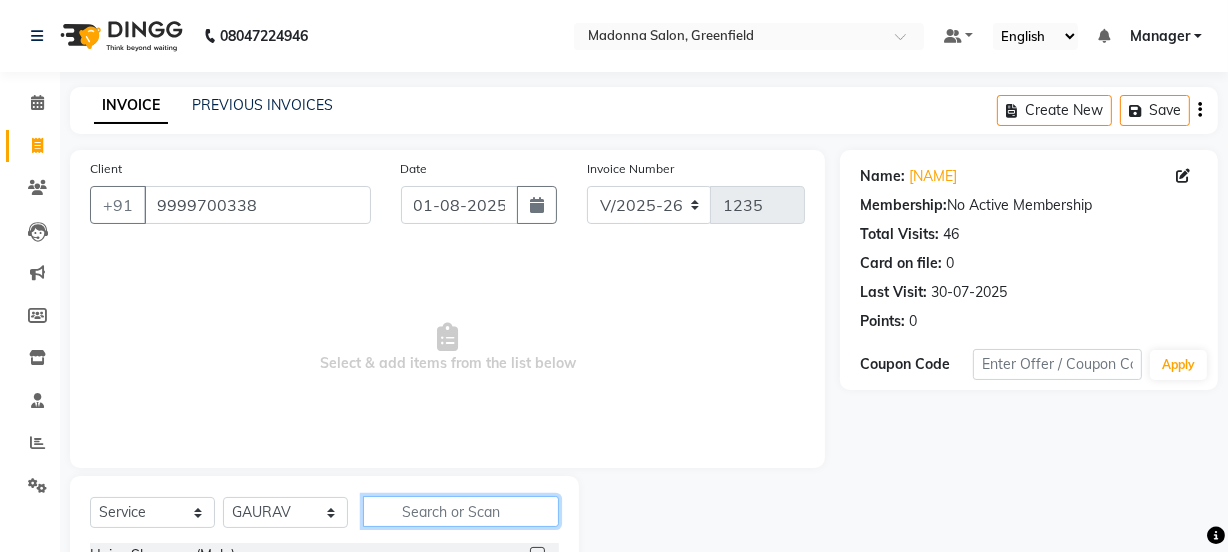 click 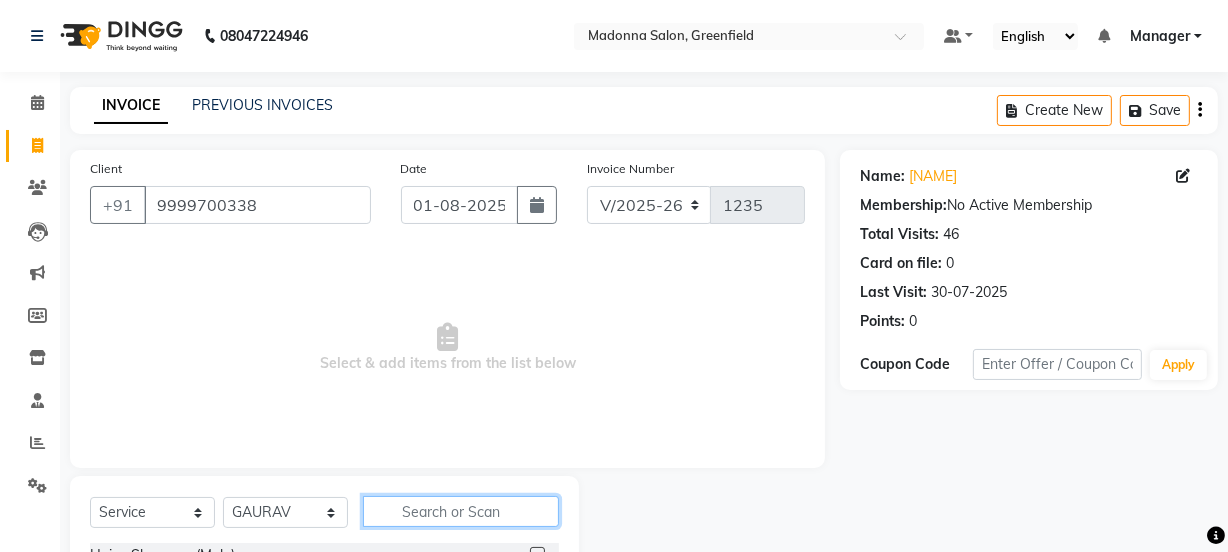 scroll, scrollTop: 250, scrollLeft: 0, axis: vertical 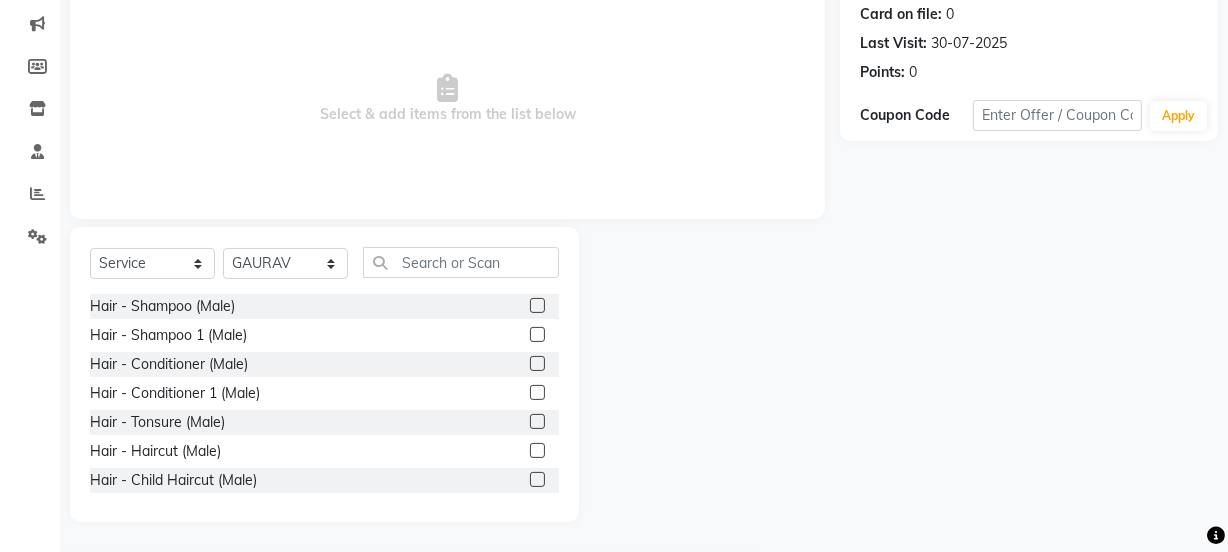 click 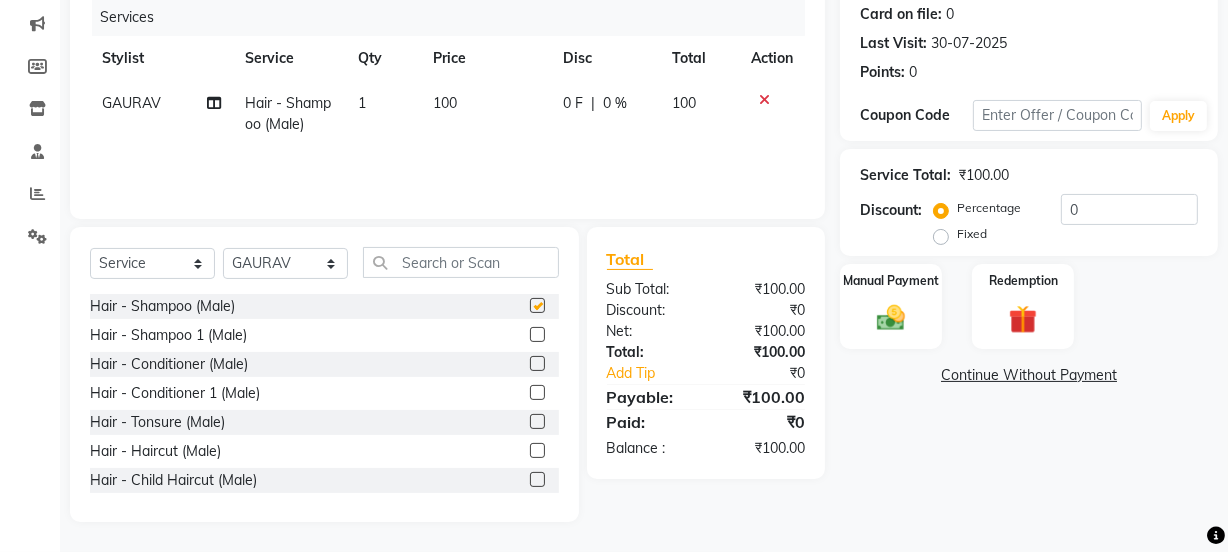 checkbox on "false" 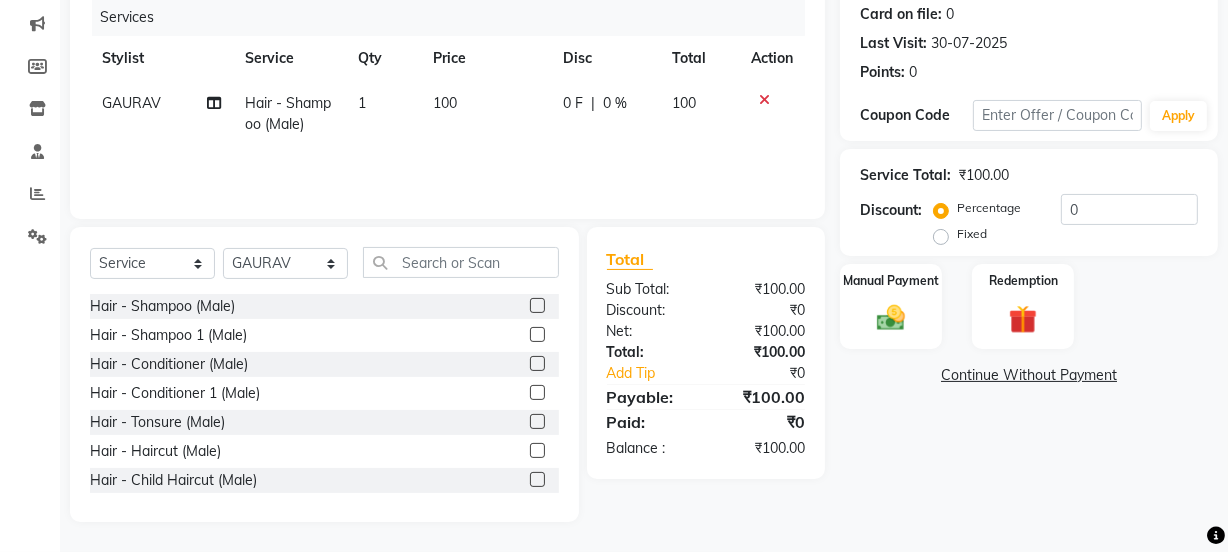click on "100" 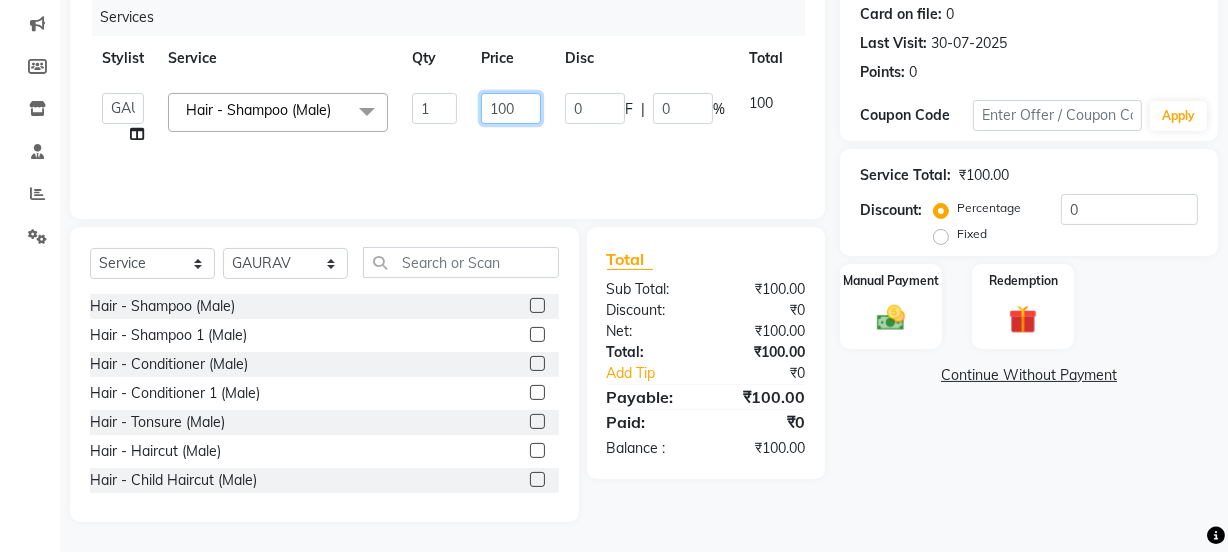 click on "100" 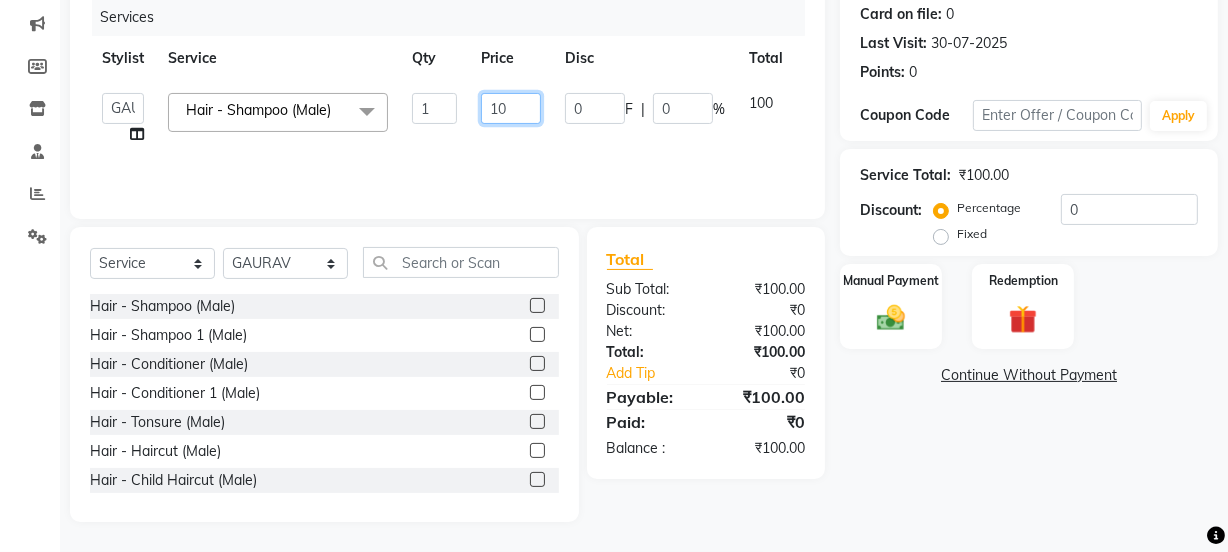 type on "1" 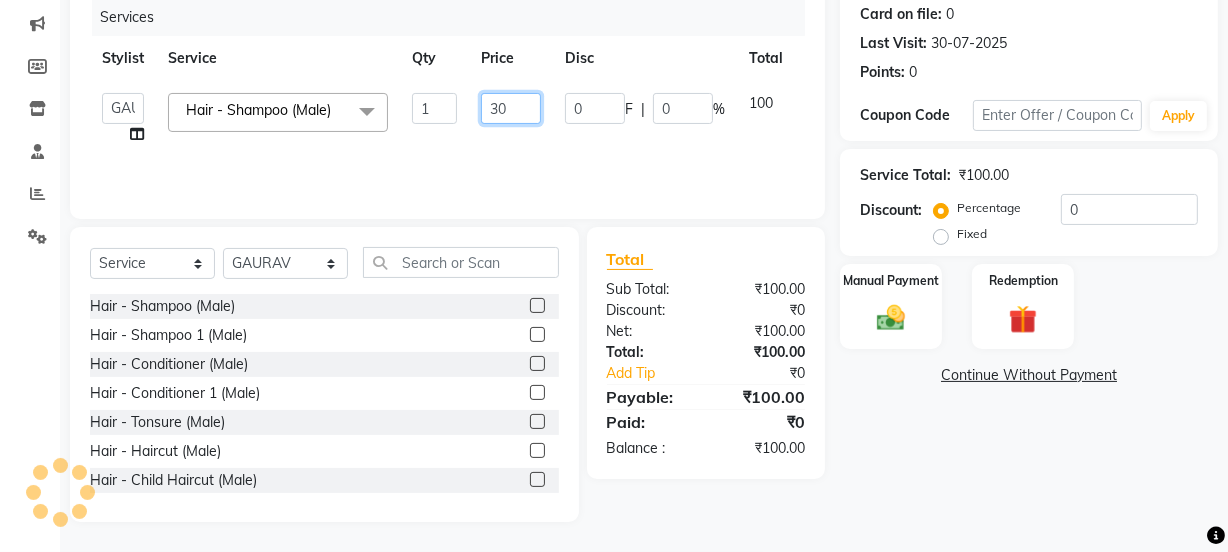 type on "300" 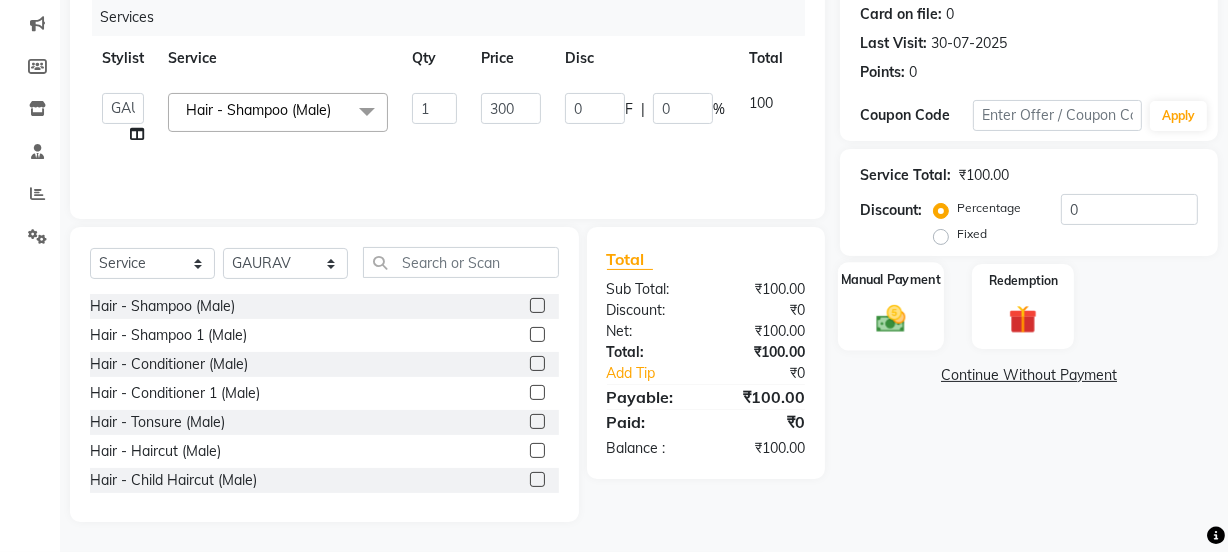 click 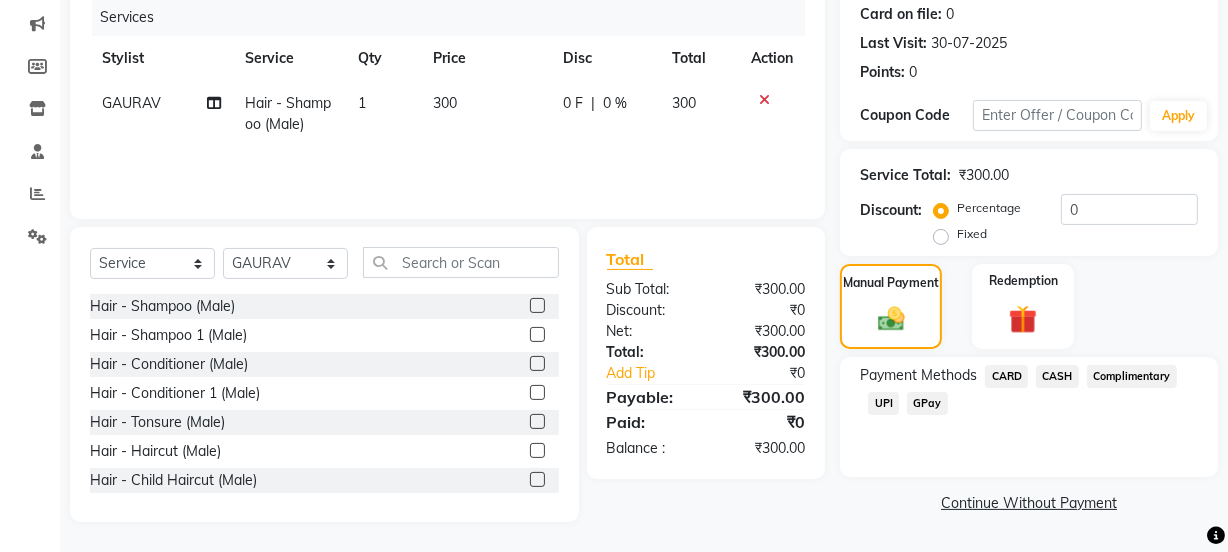click on "UPI" 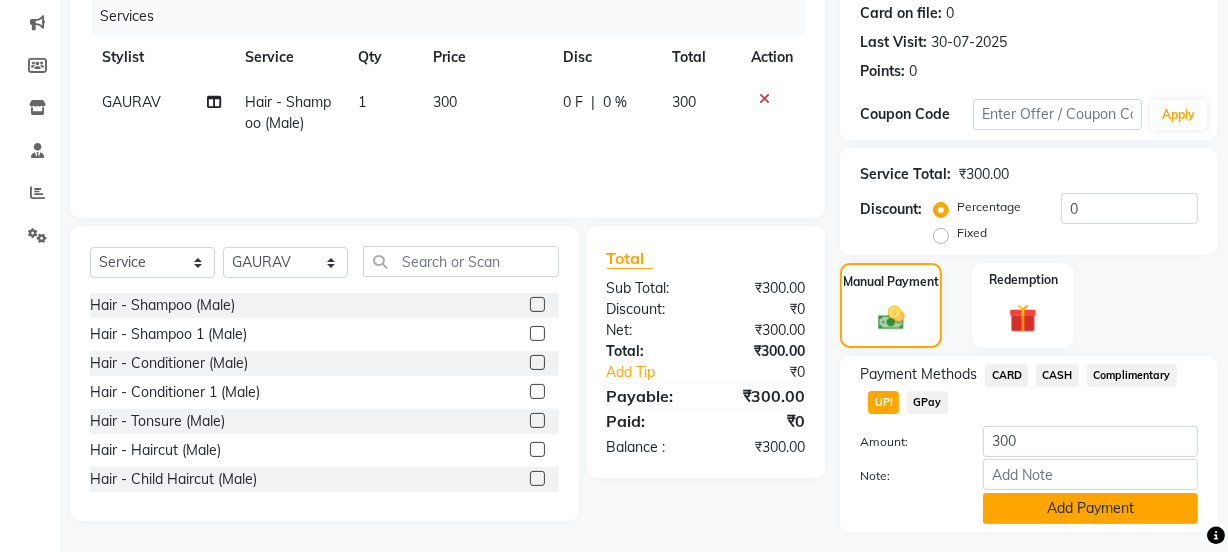 click on "Add Payment" 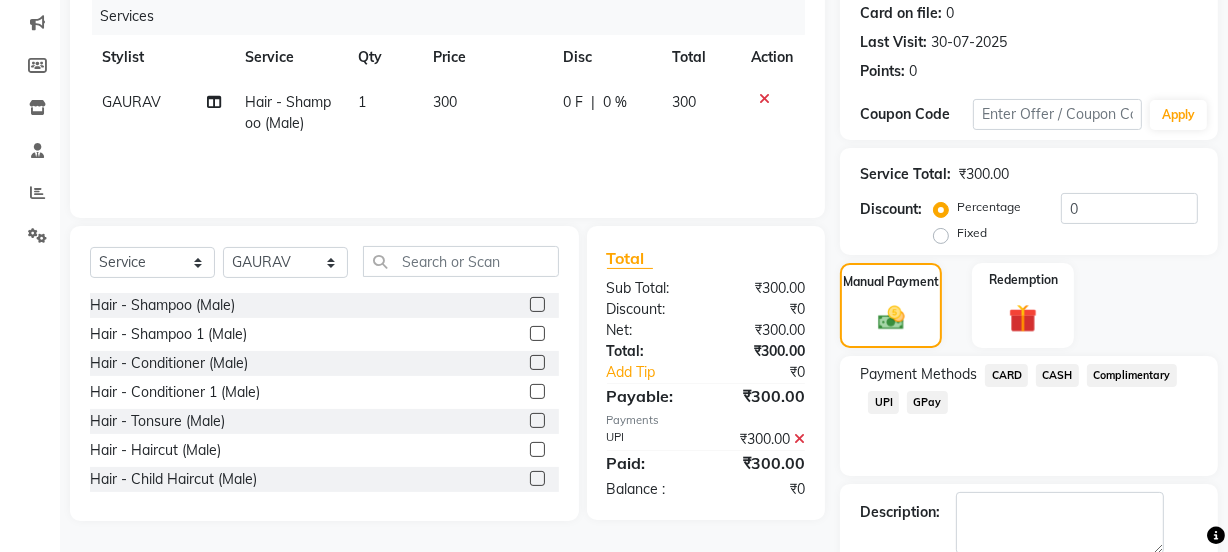 scroll, scrollTop: 357, scrollLeft: 0, axis: vertical 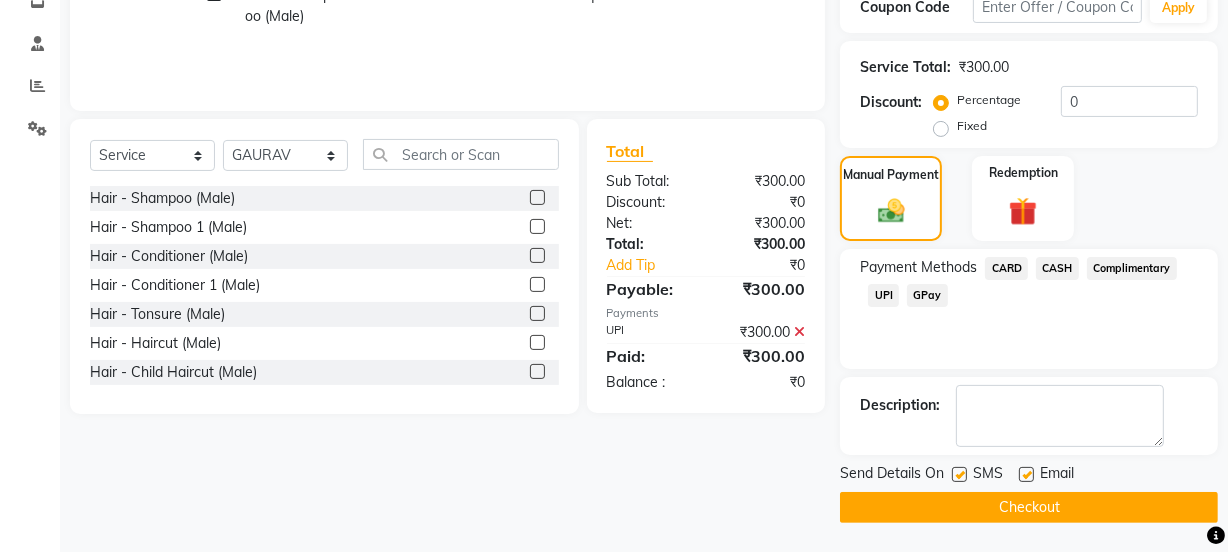 click on "Checkout" 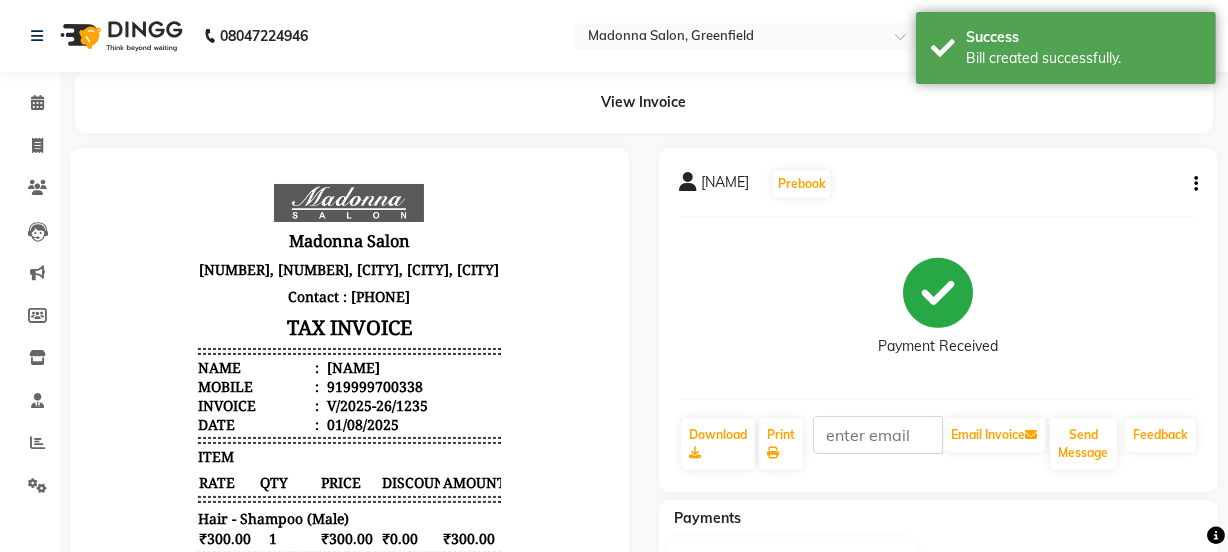 scroll, scrollTop: 0, scrollLeft: 0, axis: both 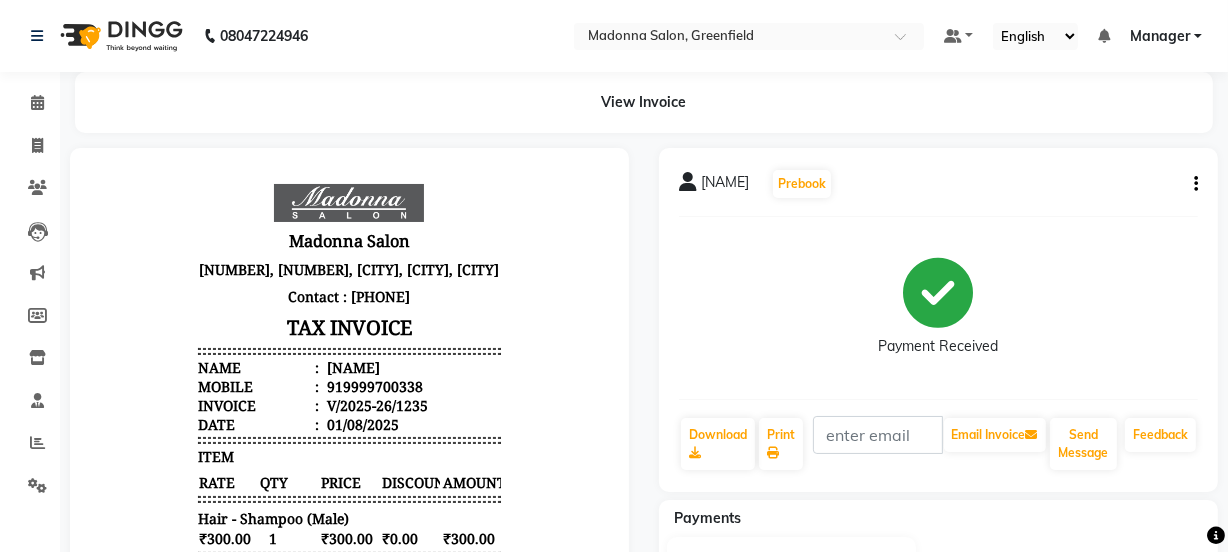 select on "service" 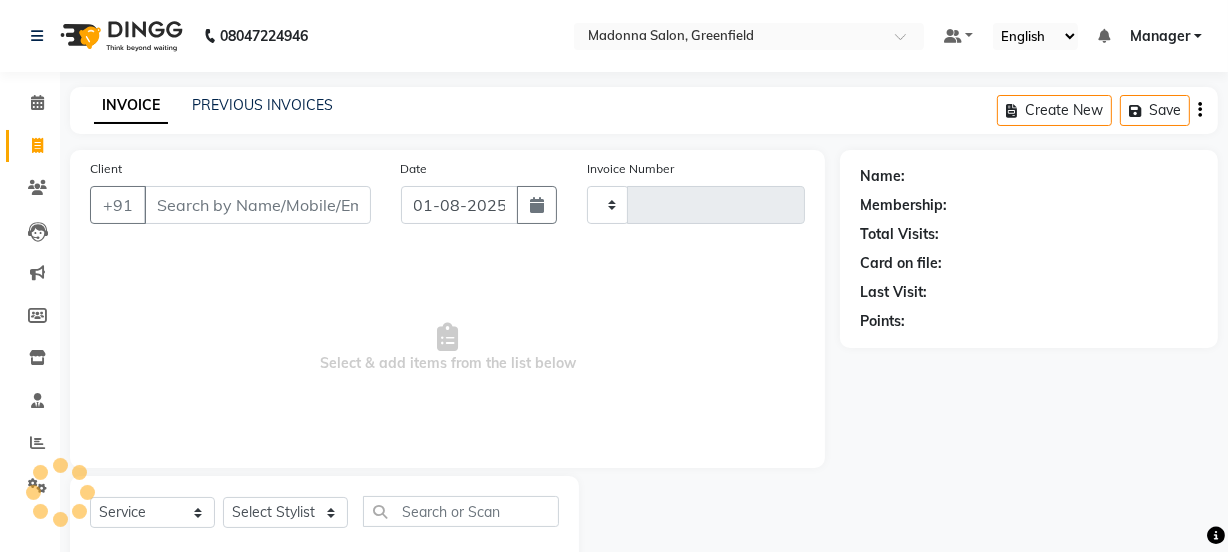 scroll, scrollTop: 50, scrollLeft: 0, axis: vertical 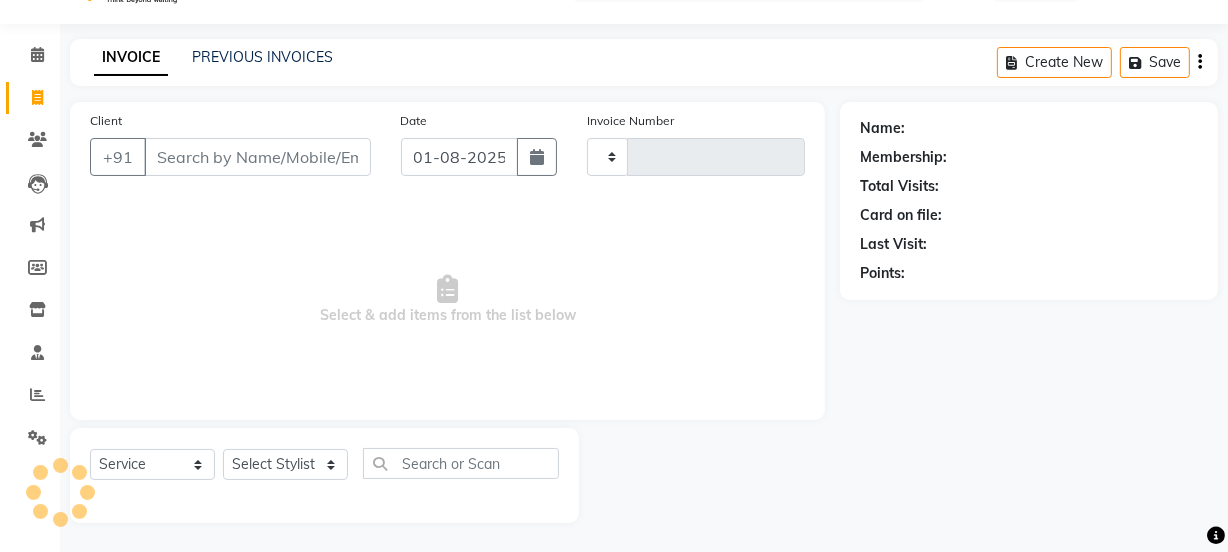 type on "1236" 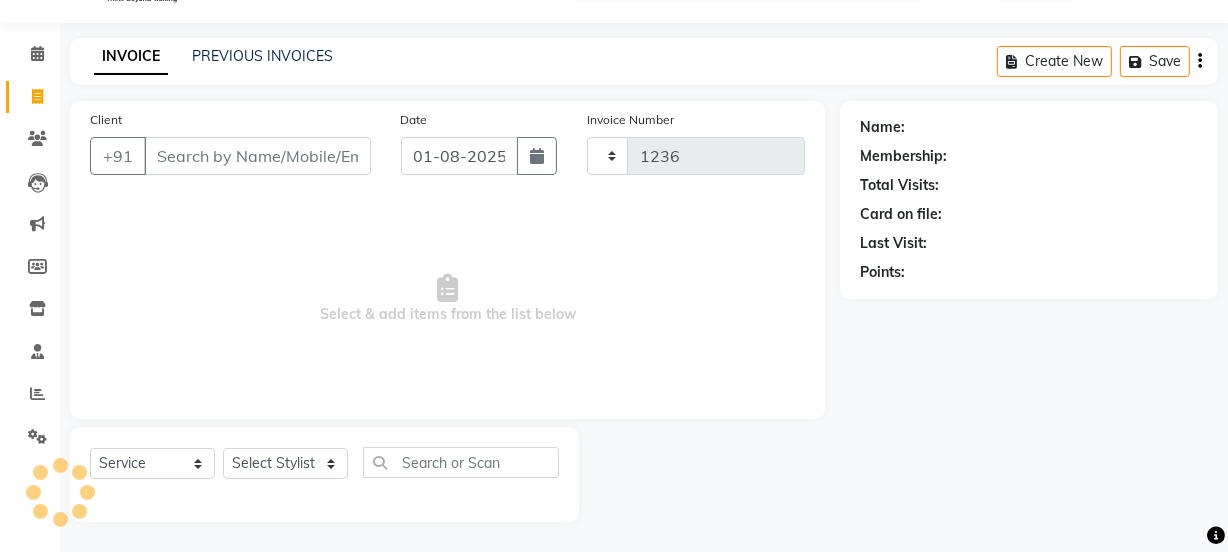 select on "7672" 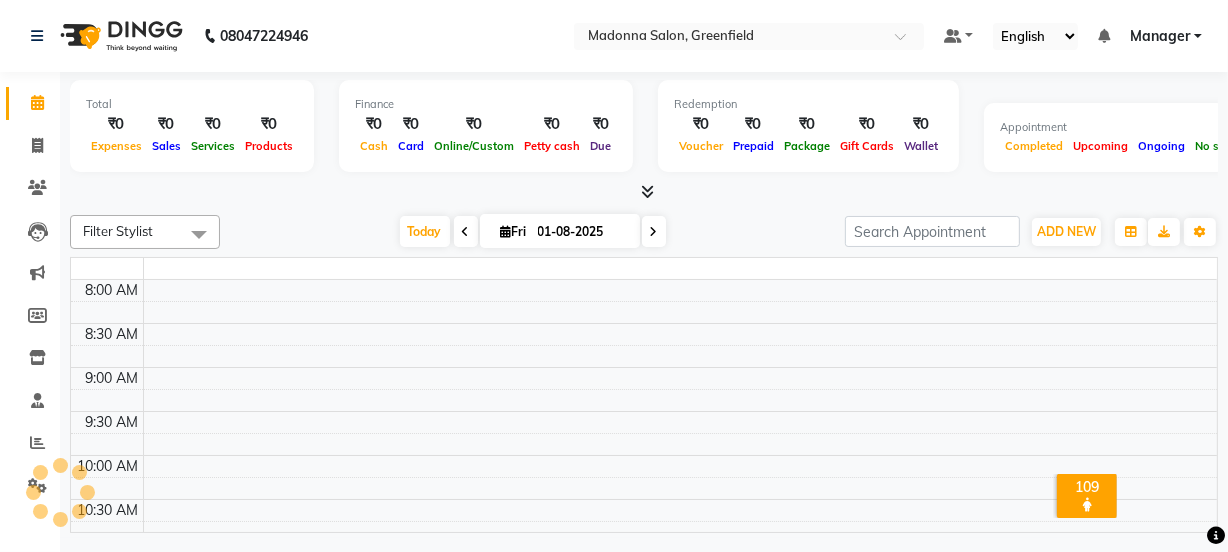 scroll, scrollTop: 0, scrollLeft: 0, axis: both 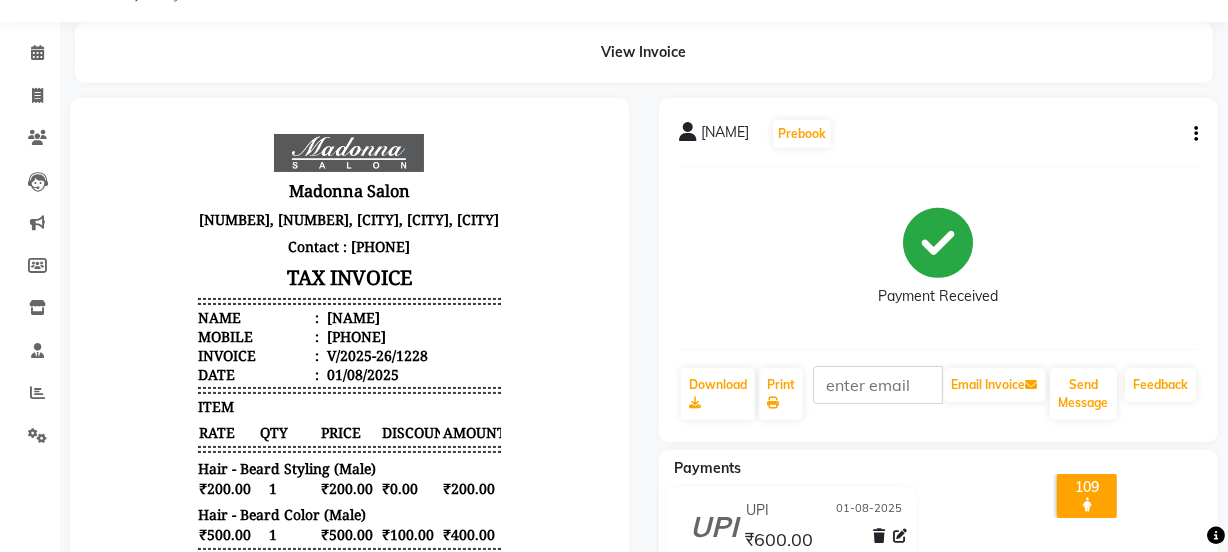 select on "7672" 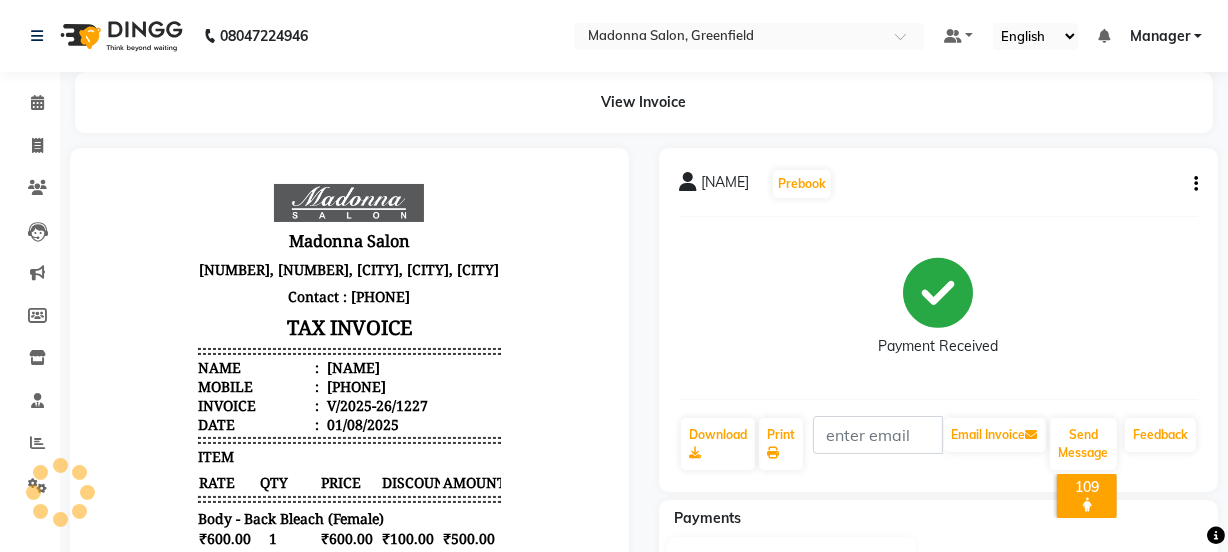 scroll, scrollTop: 0, scrollLeft: 0, axis: both 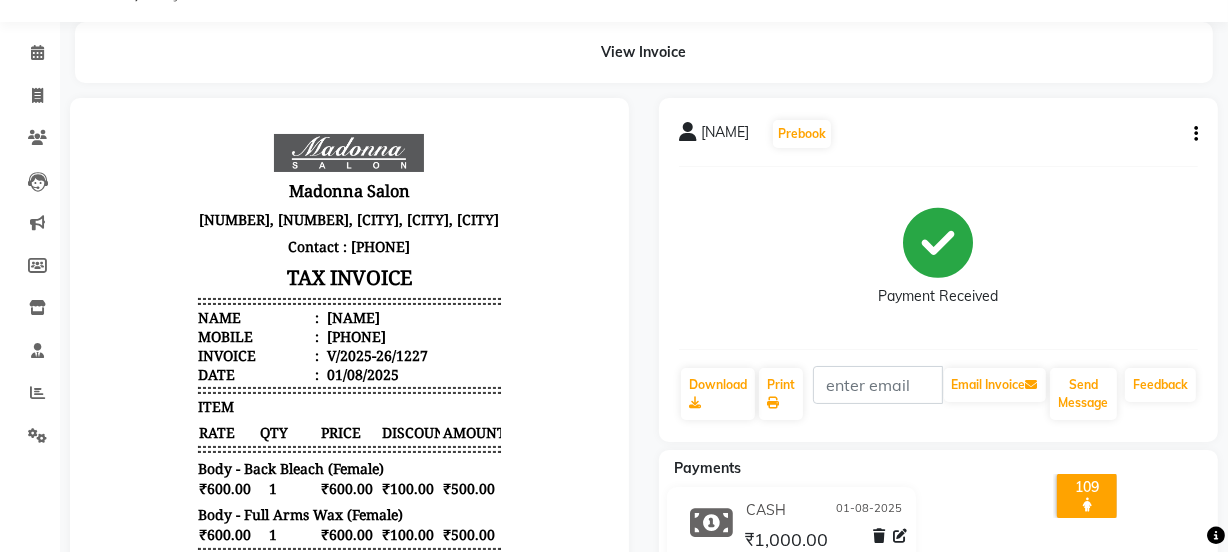 select on "7672" 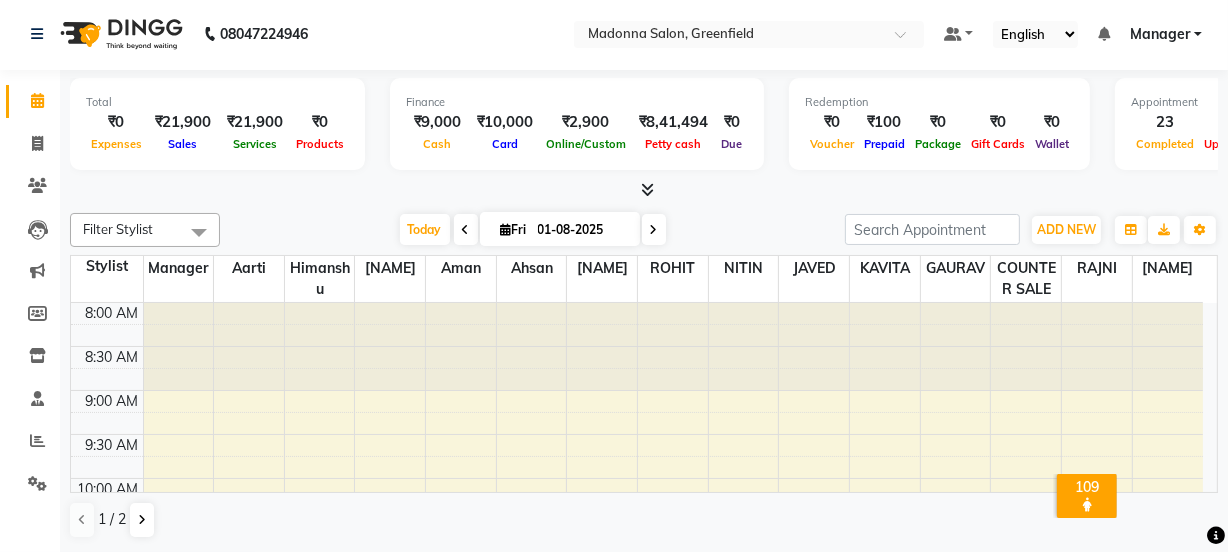 scroll, scrollTop: 0, scrollLeft: 0, axis: both 